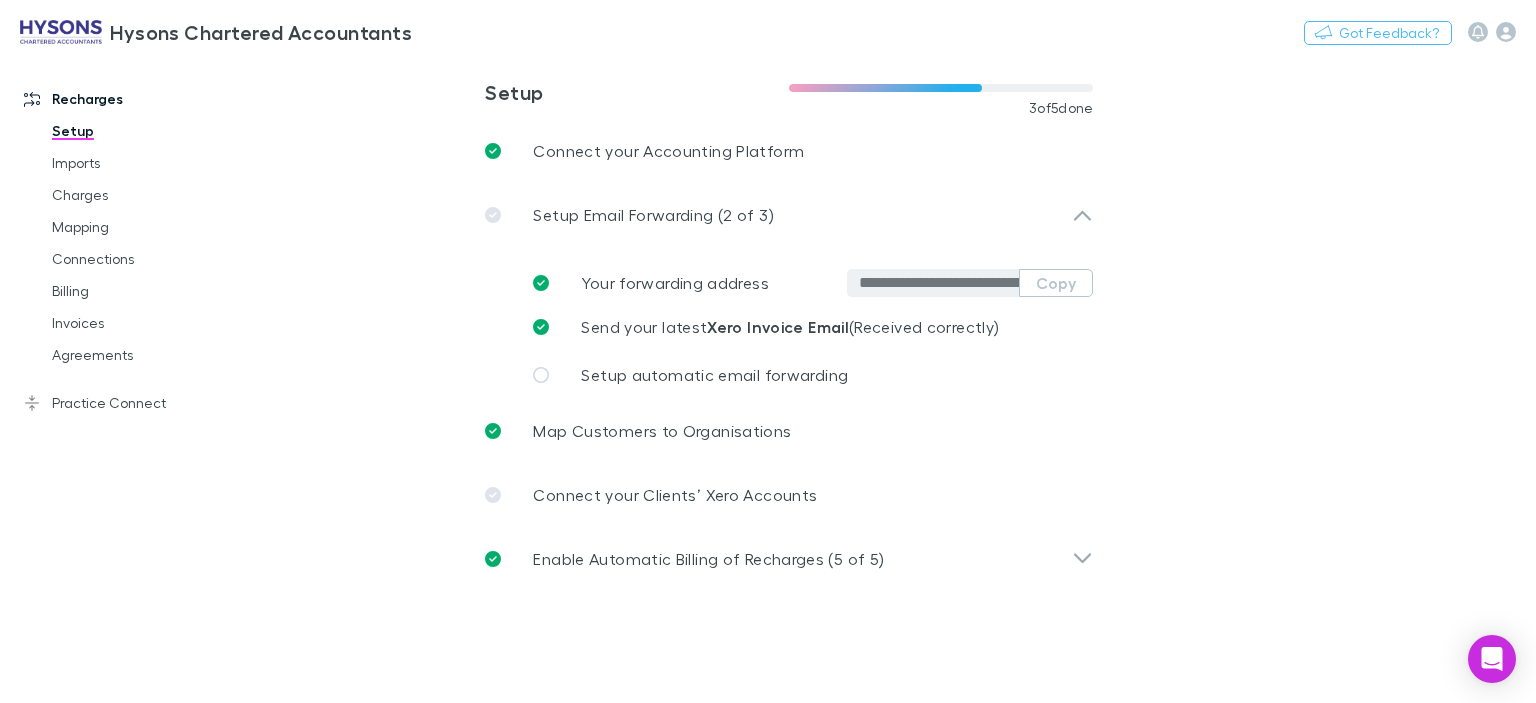 scroll, scrollTop: 0, scrollLeft: 0, axis: both 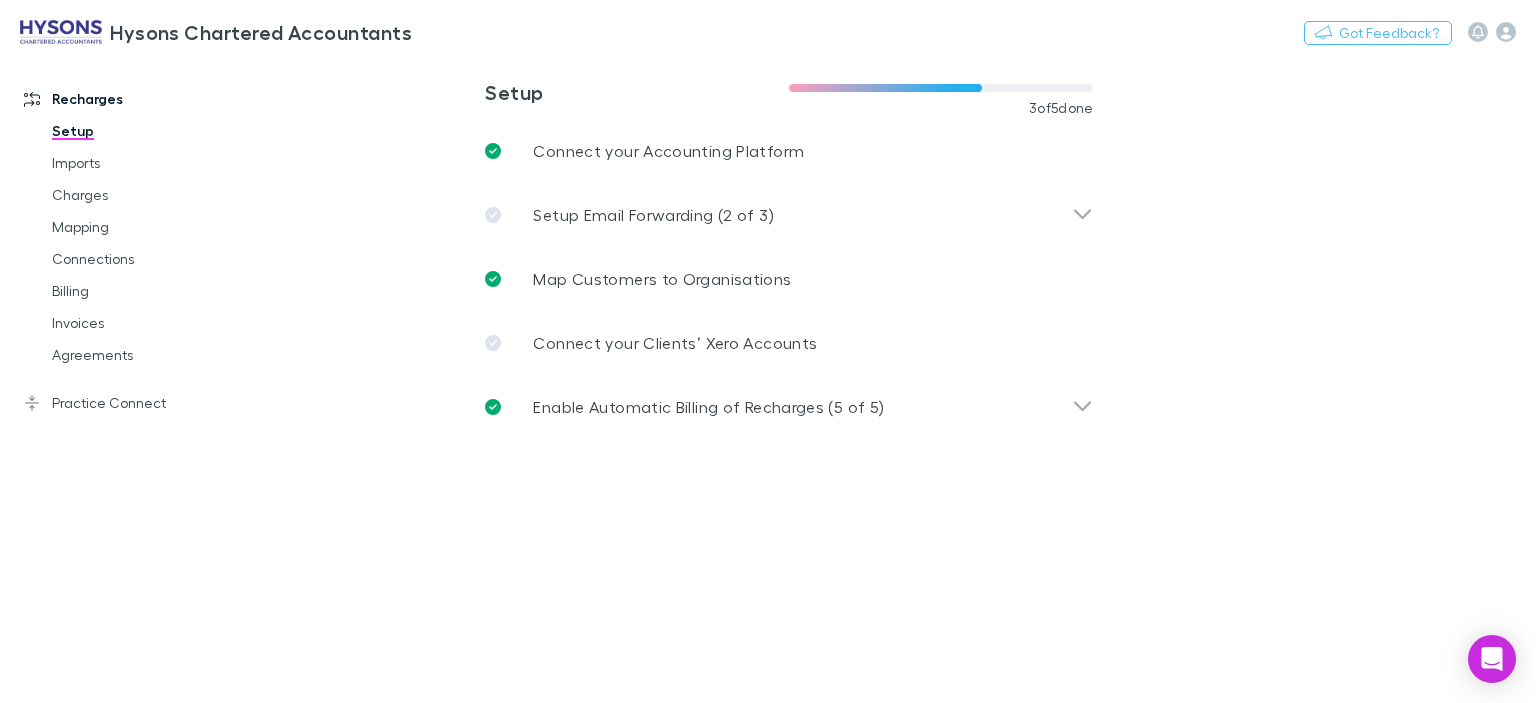 click at bounding box center (61, 32) 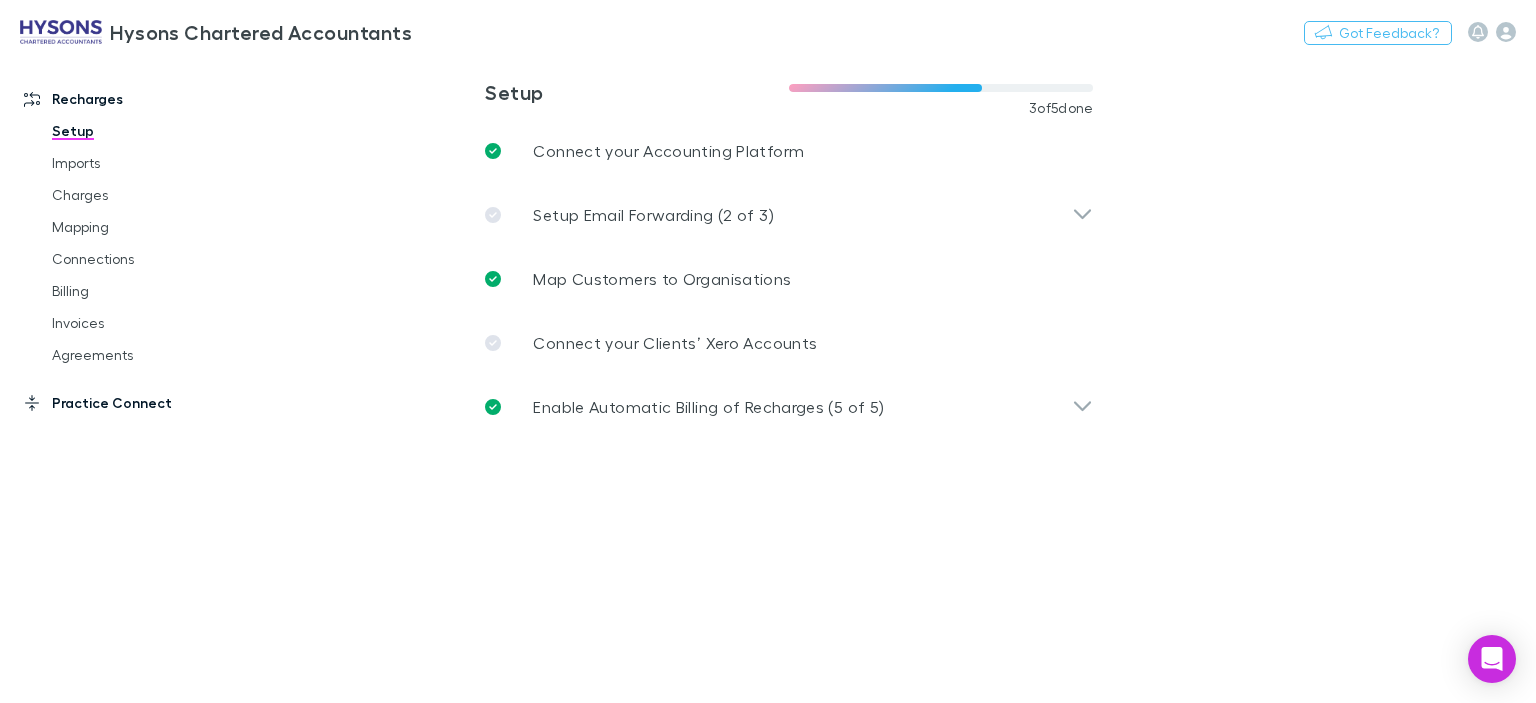 click on "Practice Connect" at bounding box center (133, 403) 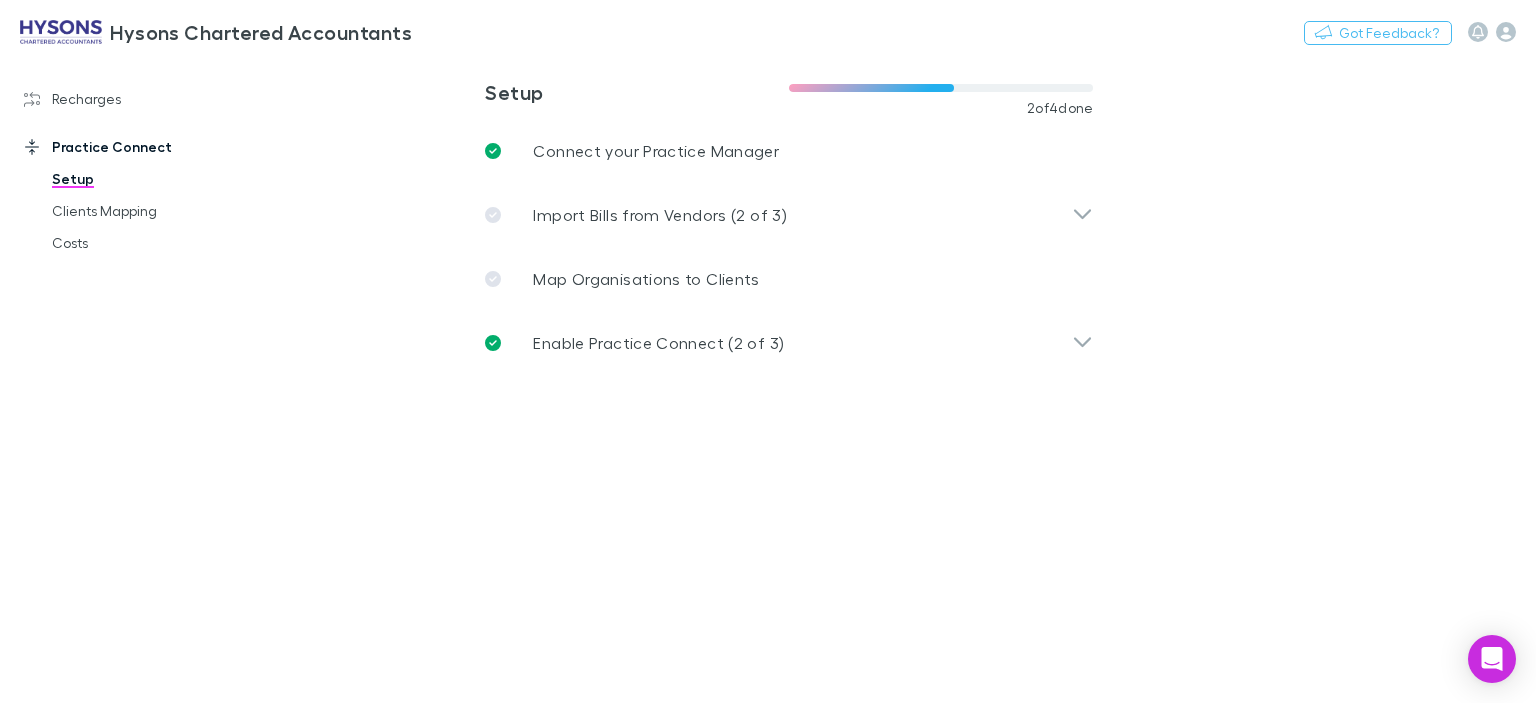 click on "Practice Connect" at bounding box center (133, 147) 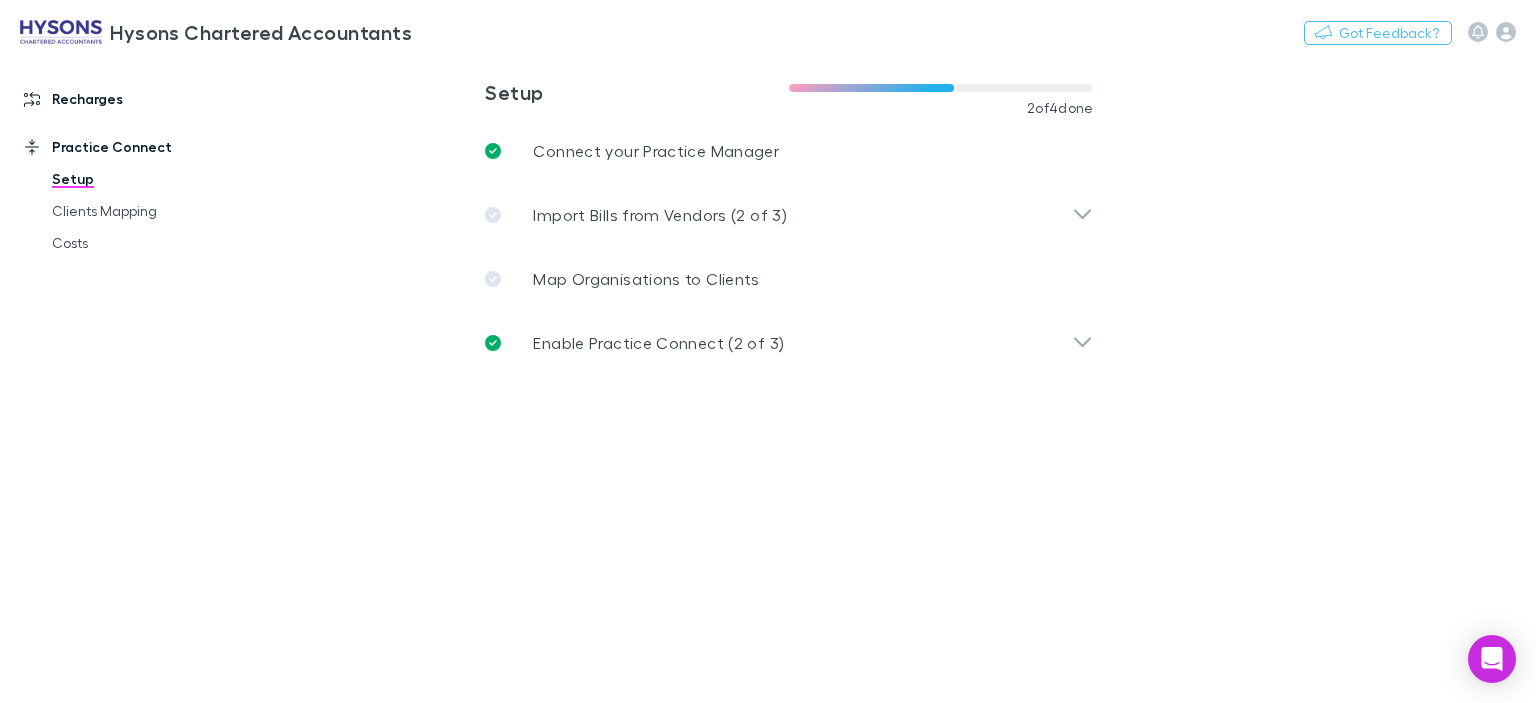 click on "Recharges" at bounding box center (133, 99) 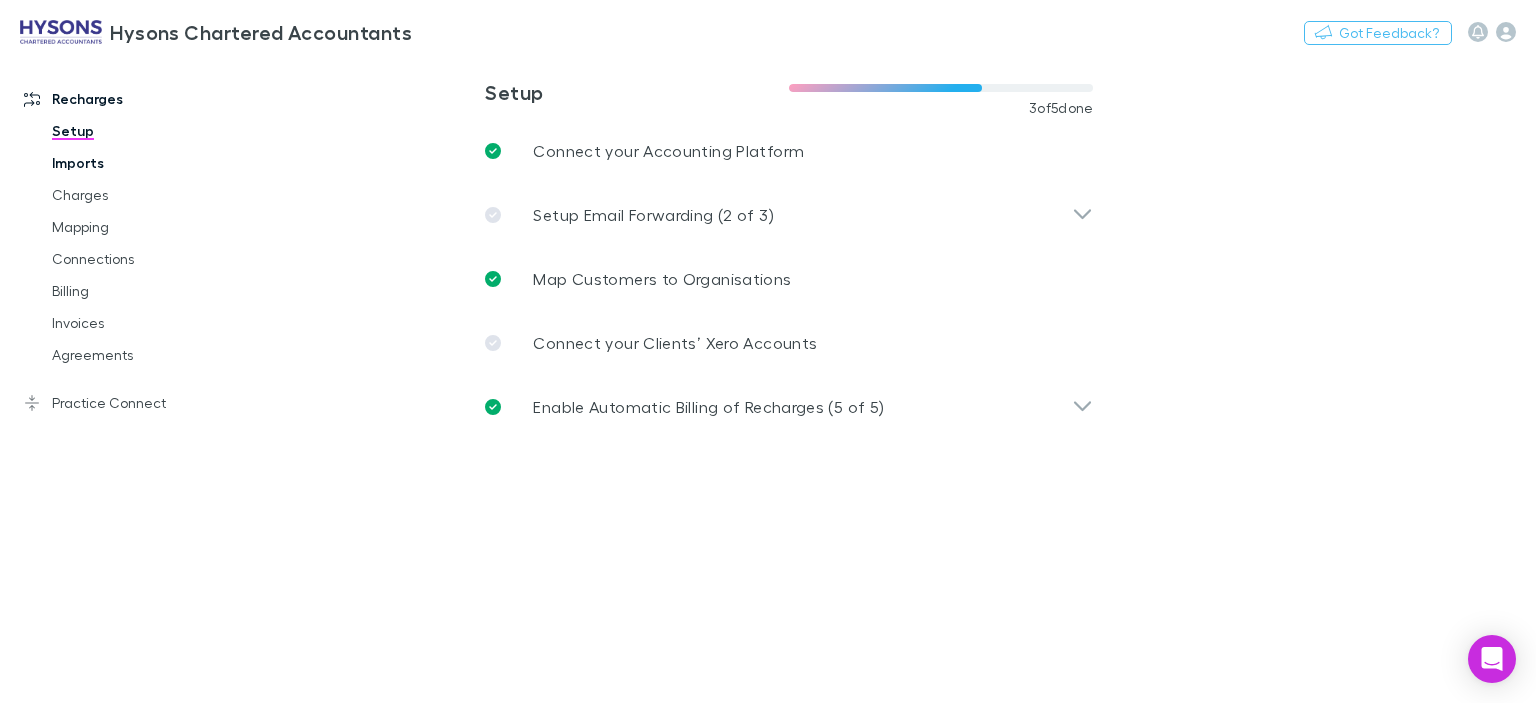 click on "Imports" at bounding box center (147, 163) 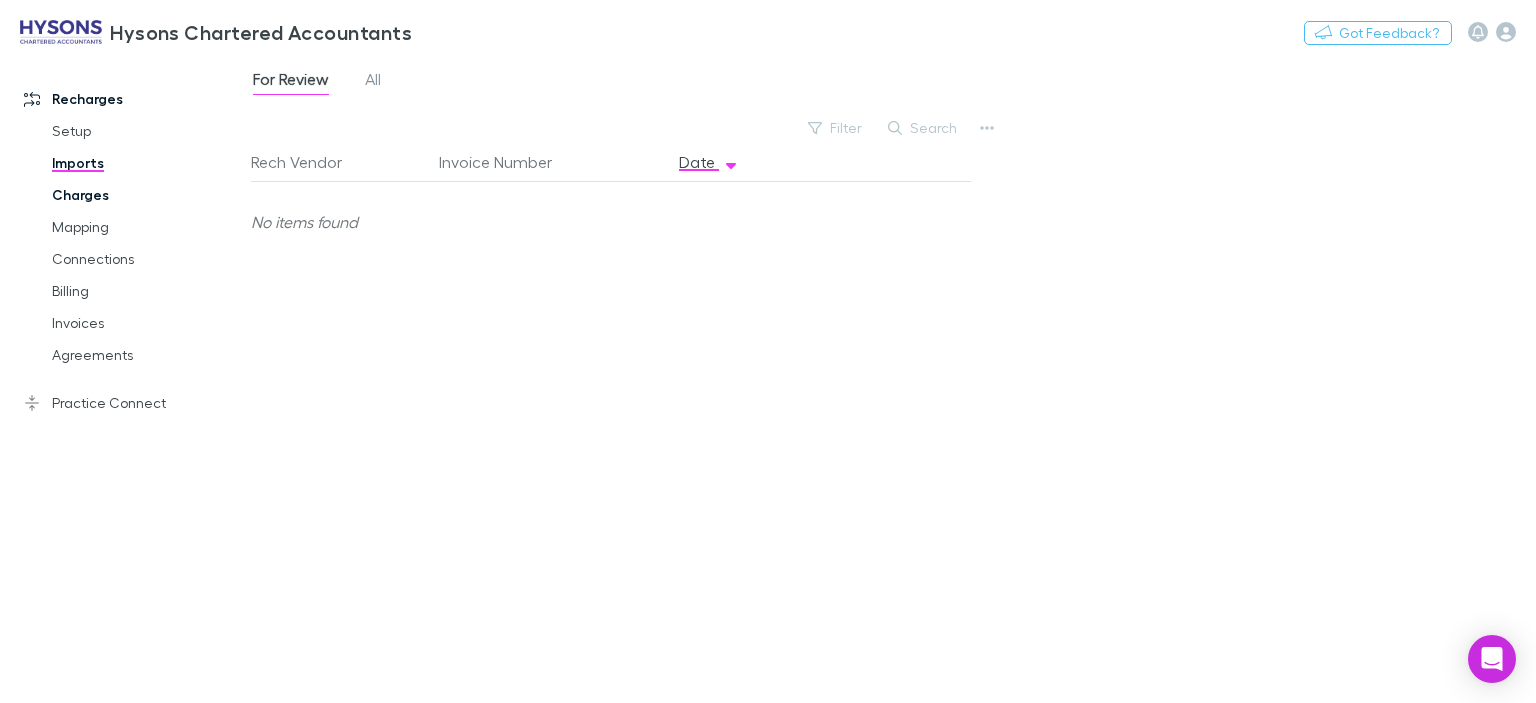 click on "Charges" at bounding box center [147, 195] 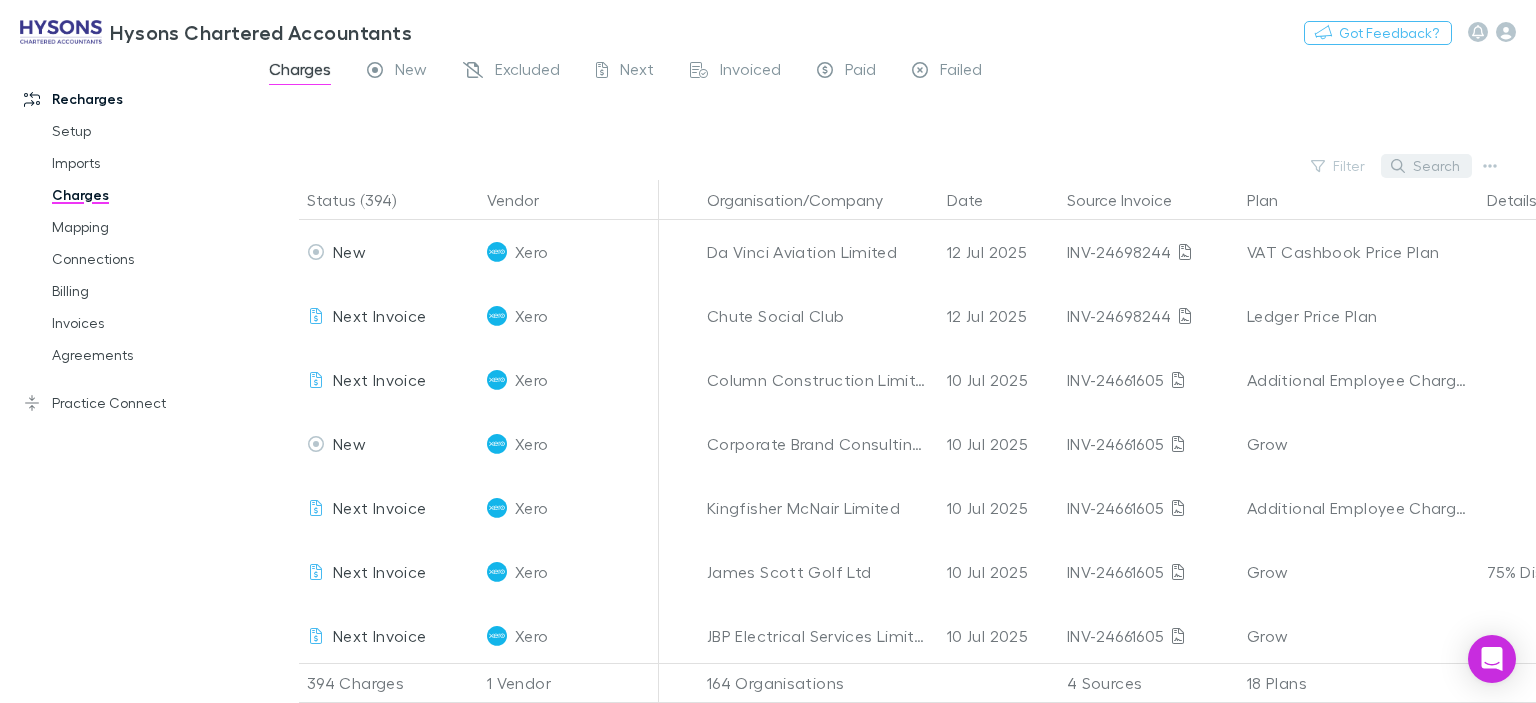 click on "Search" at bounding box center [1426, 166] 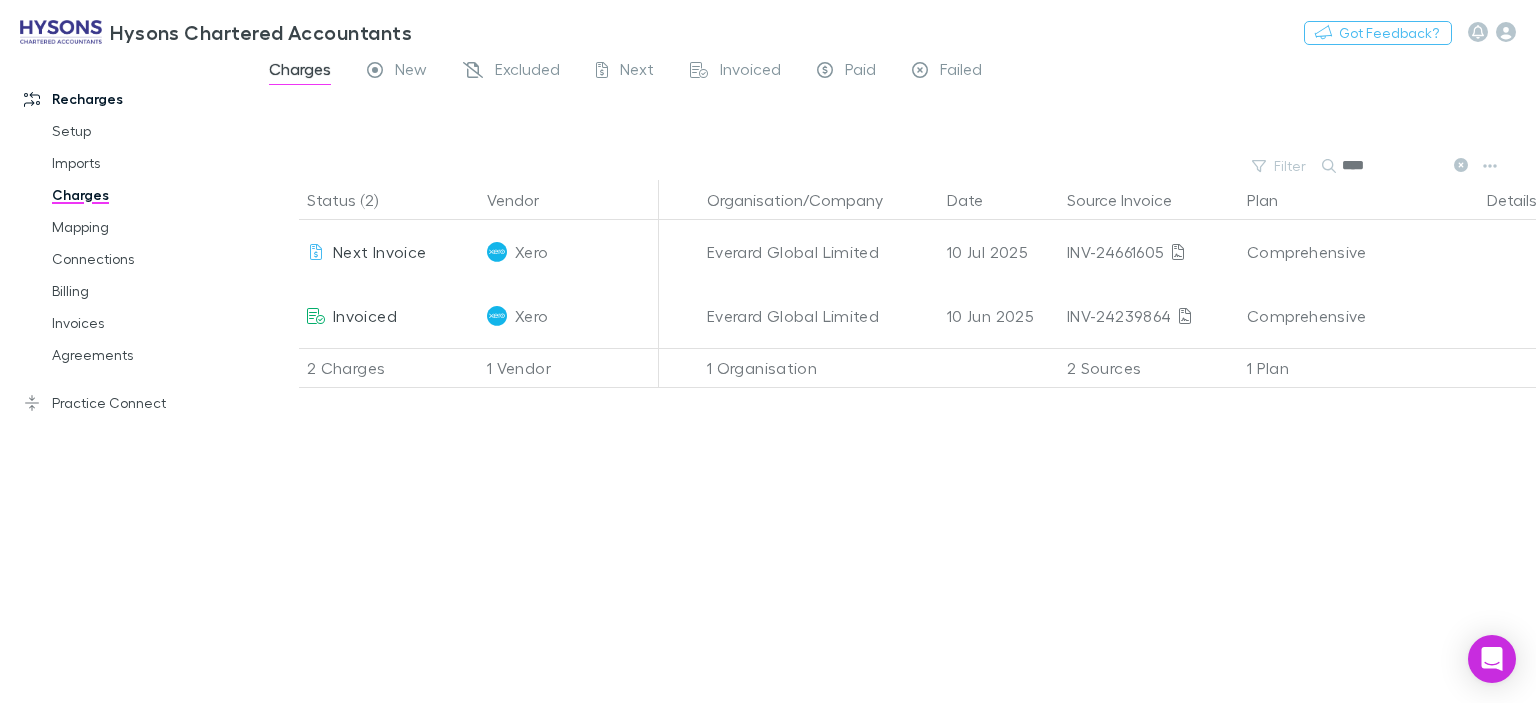 type on "****" 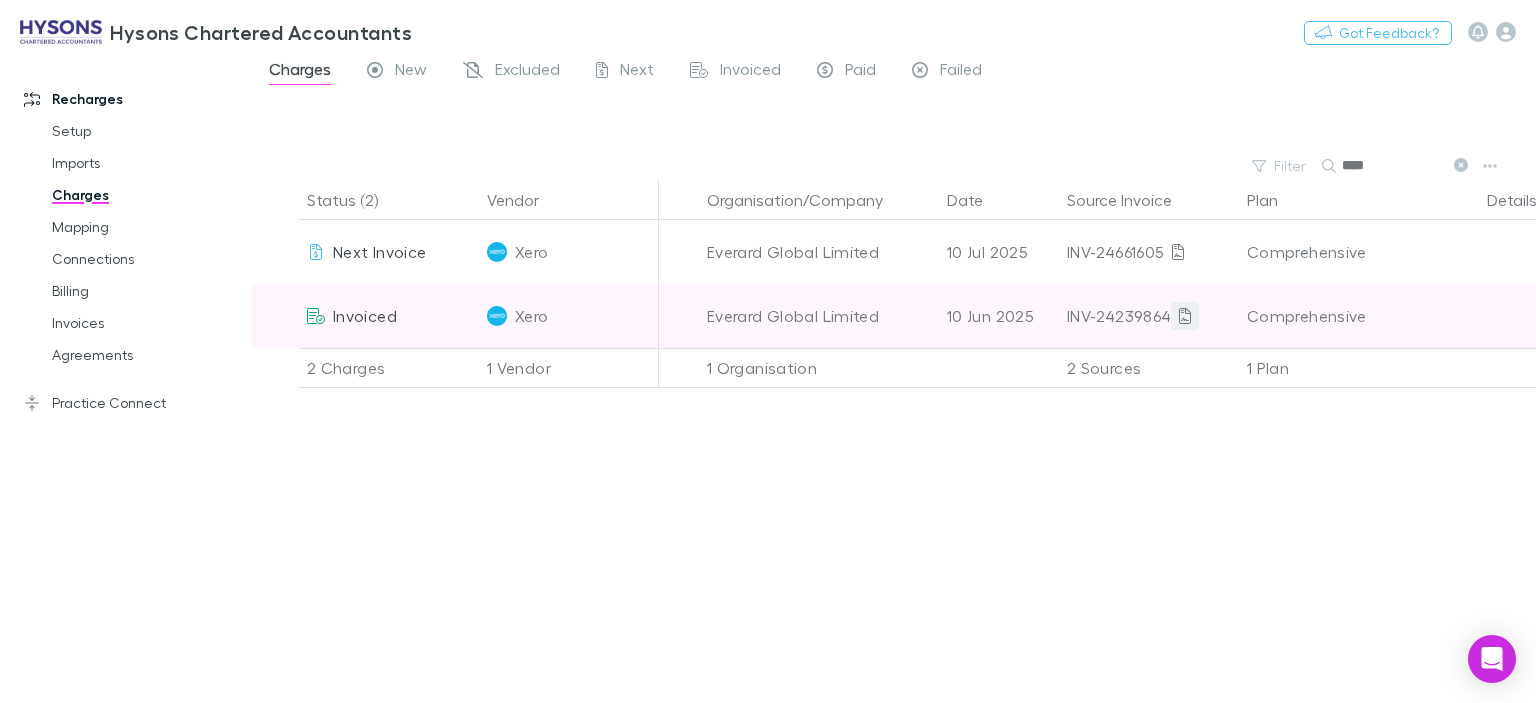 click 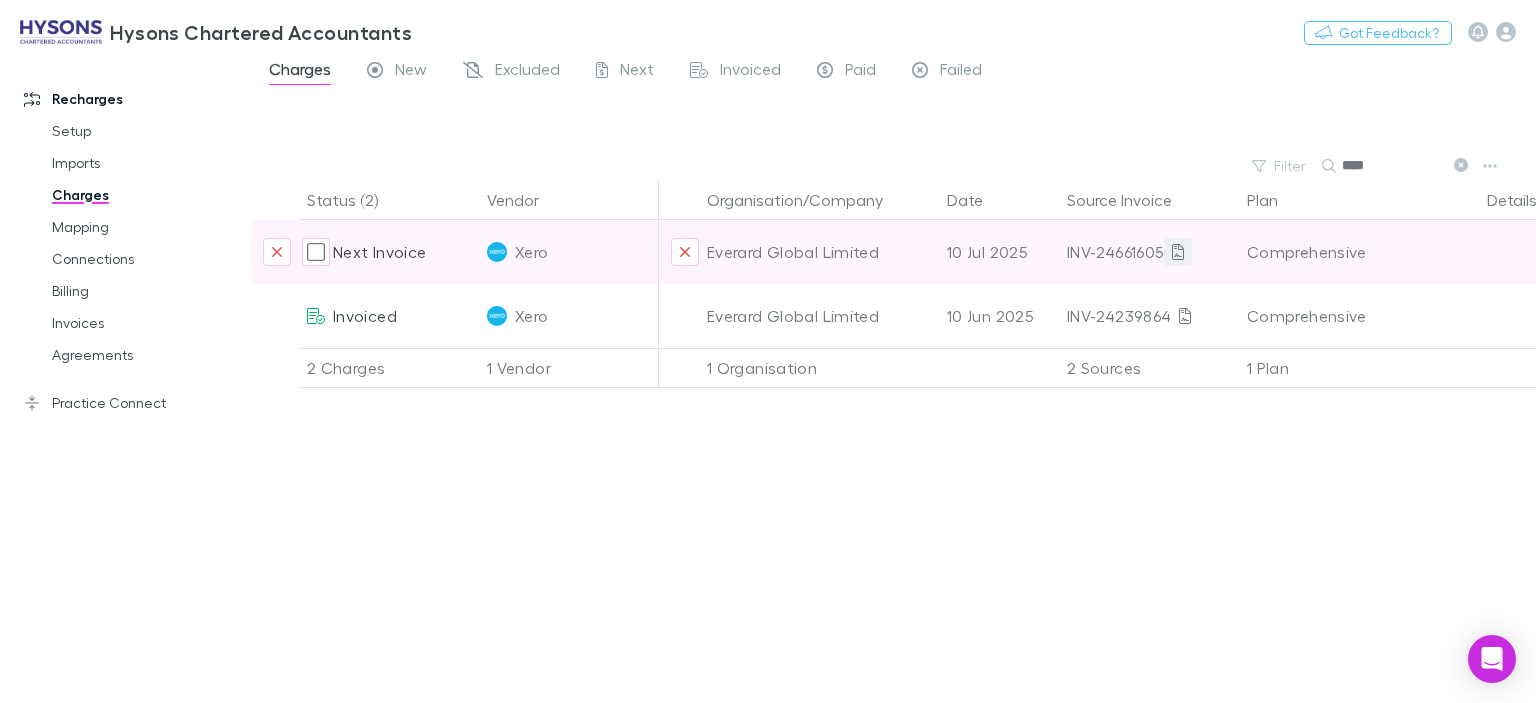 click 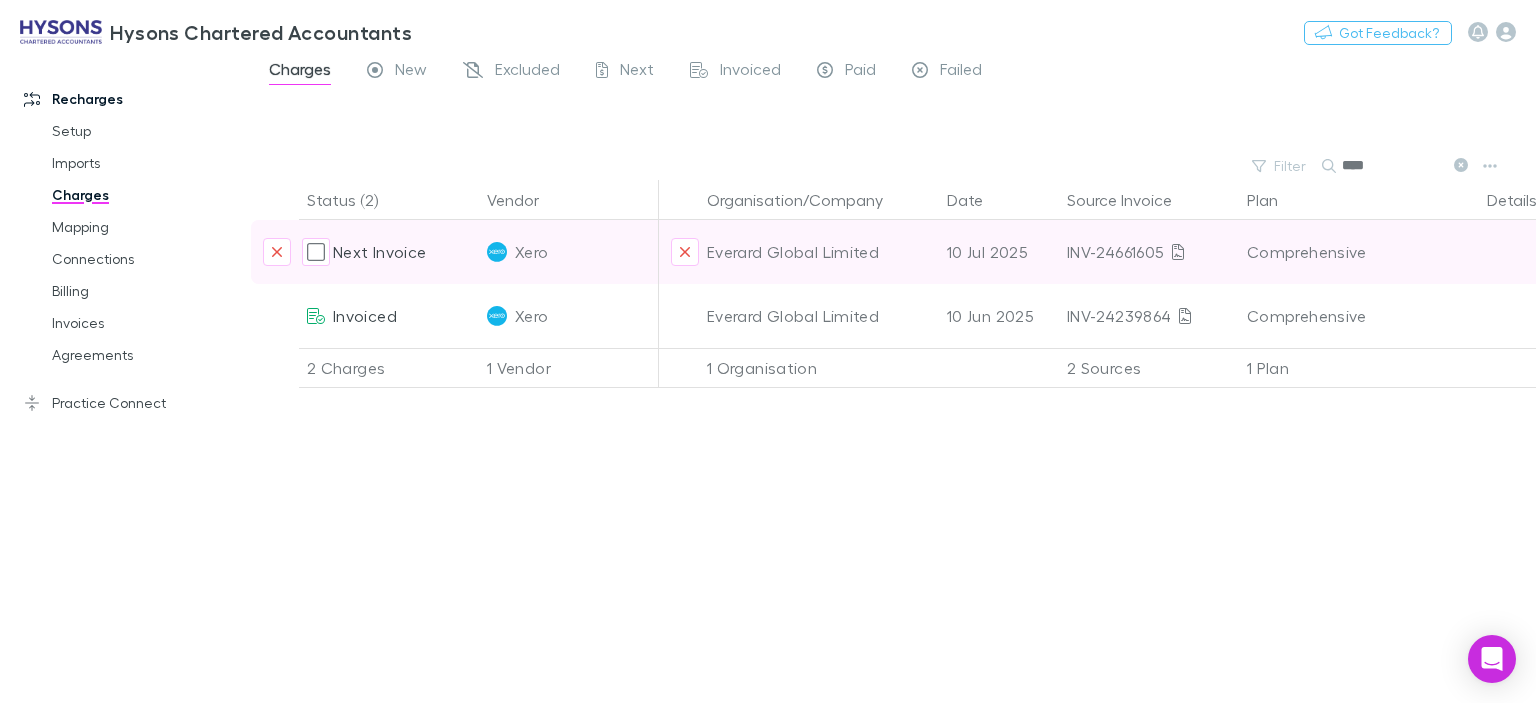 click on "Everard Global Limited" at bounding box center (819, 252) 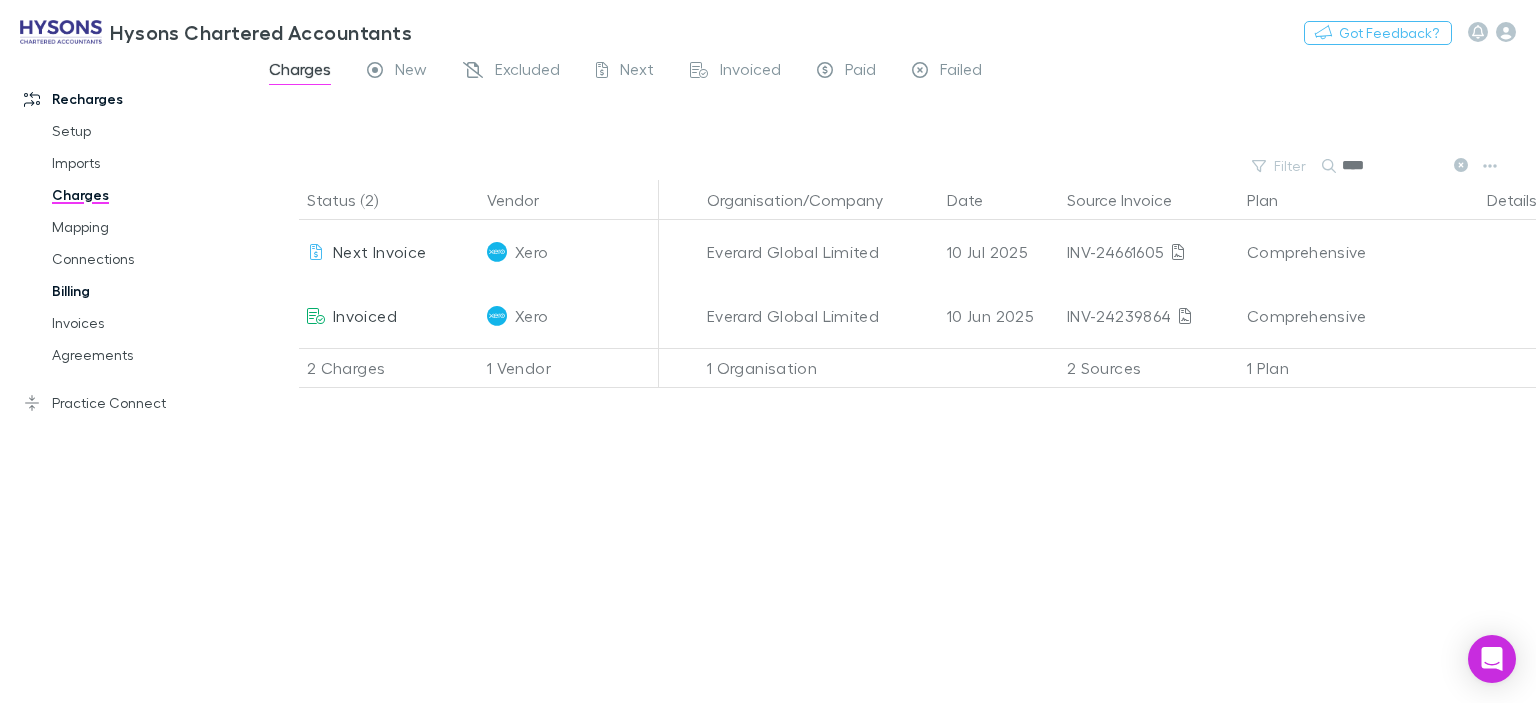 click on "Billing" at bounding box center (147, 291) 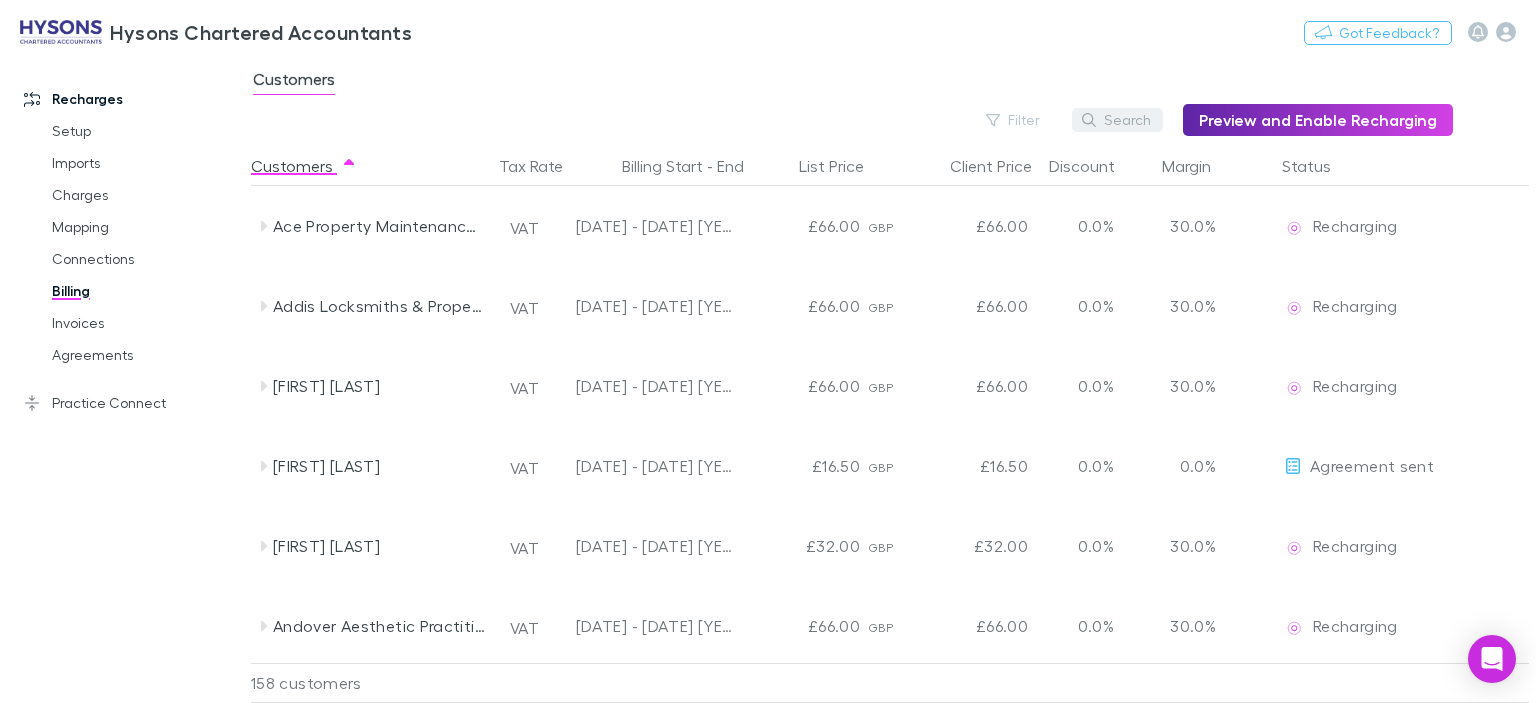 click on "Search" at bounding box center [1117, 120] 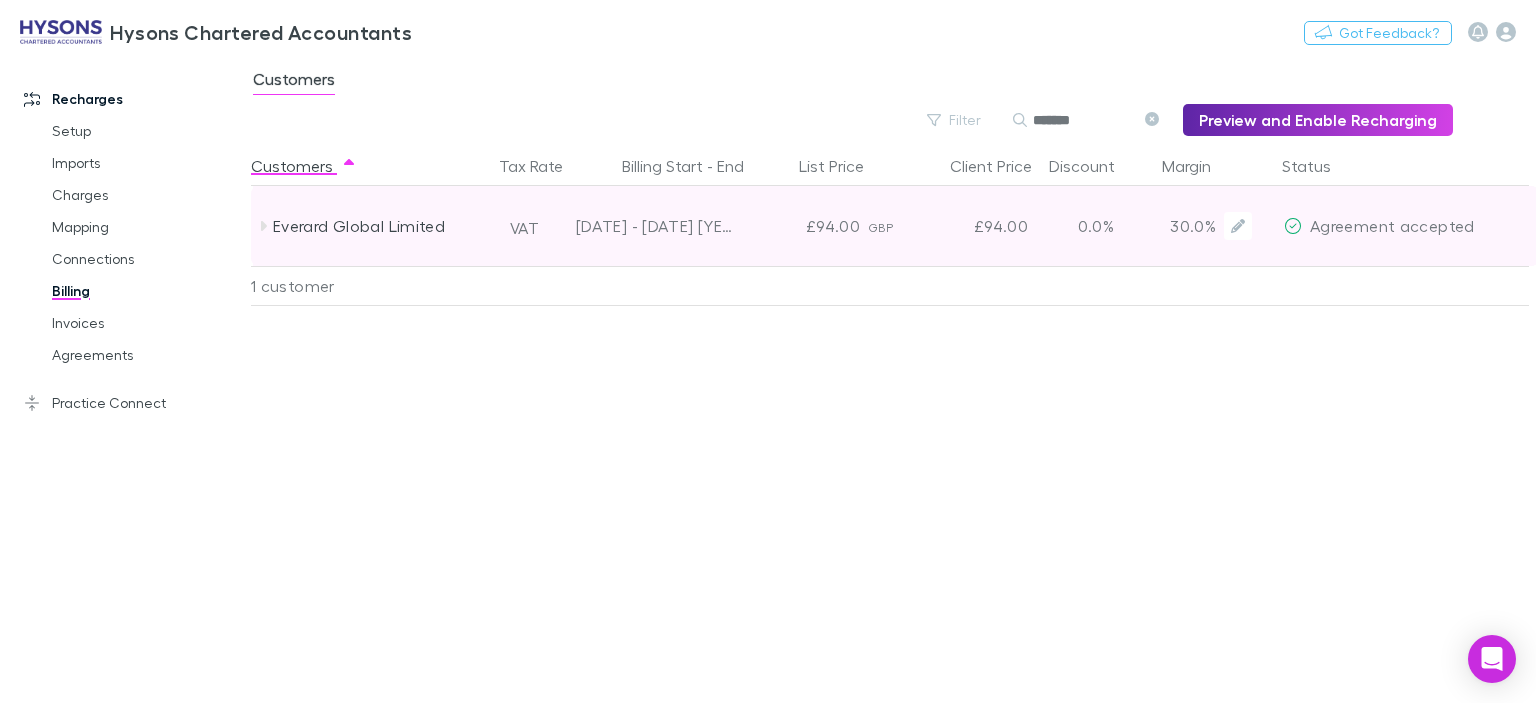 type on "*******" 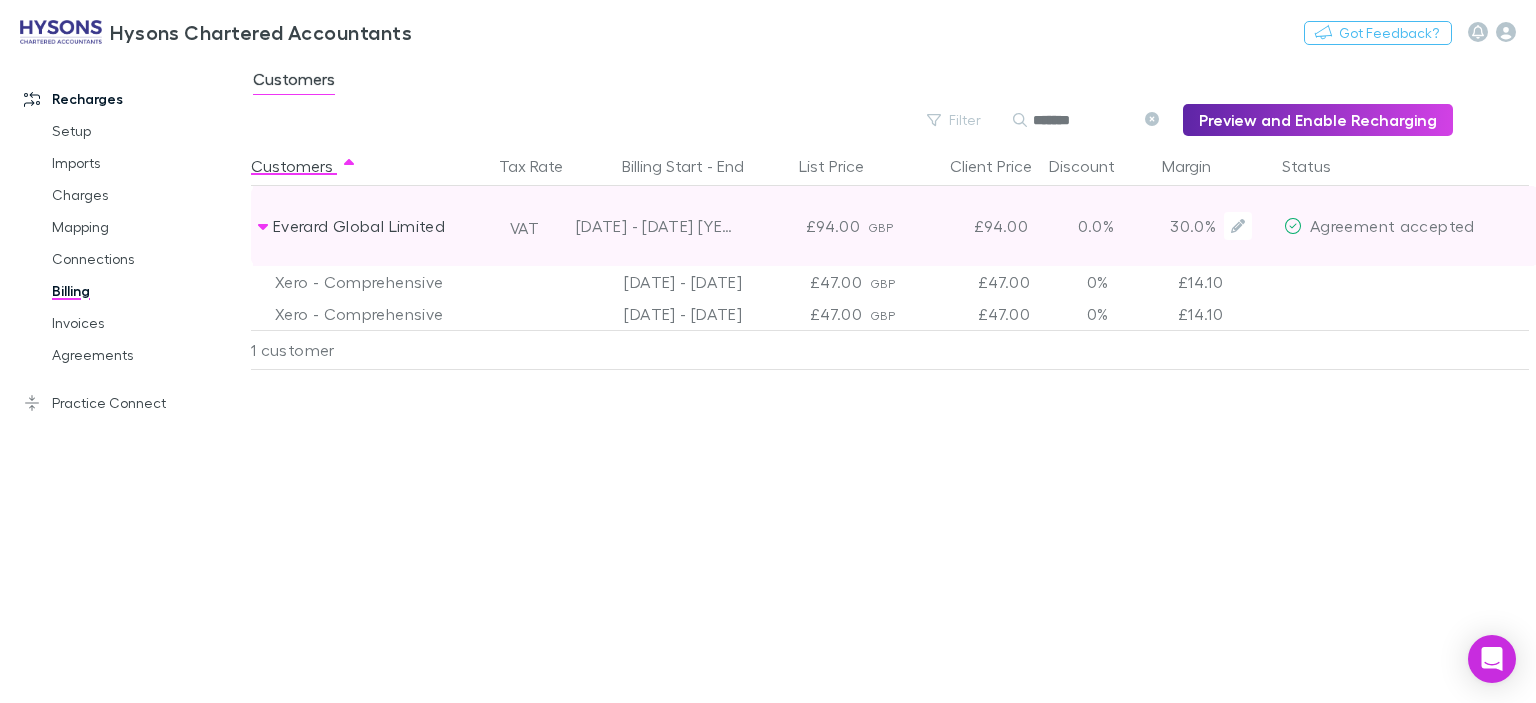 click on "Agreement accepted" at bounding box center [1392, 225] 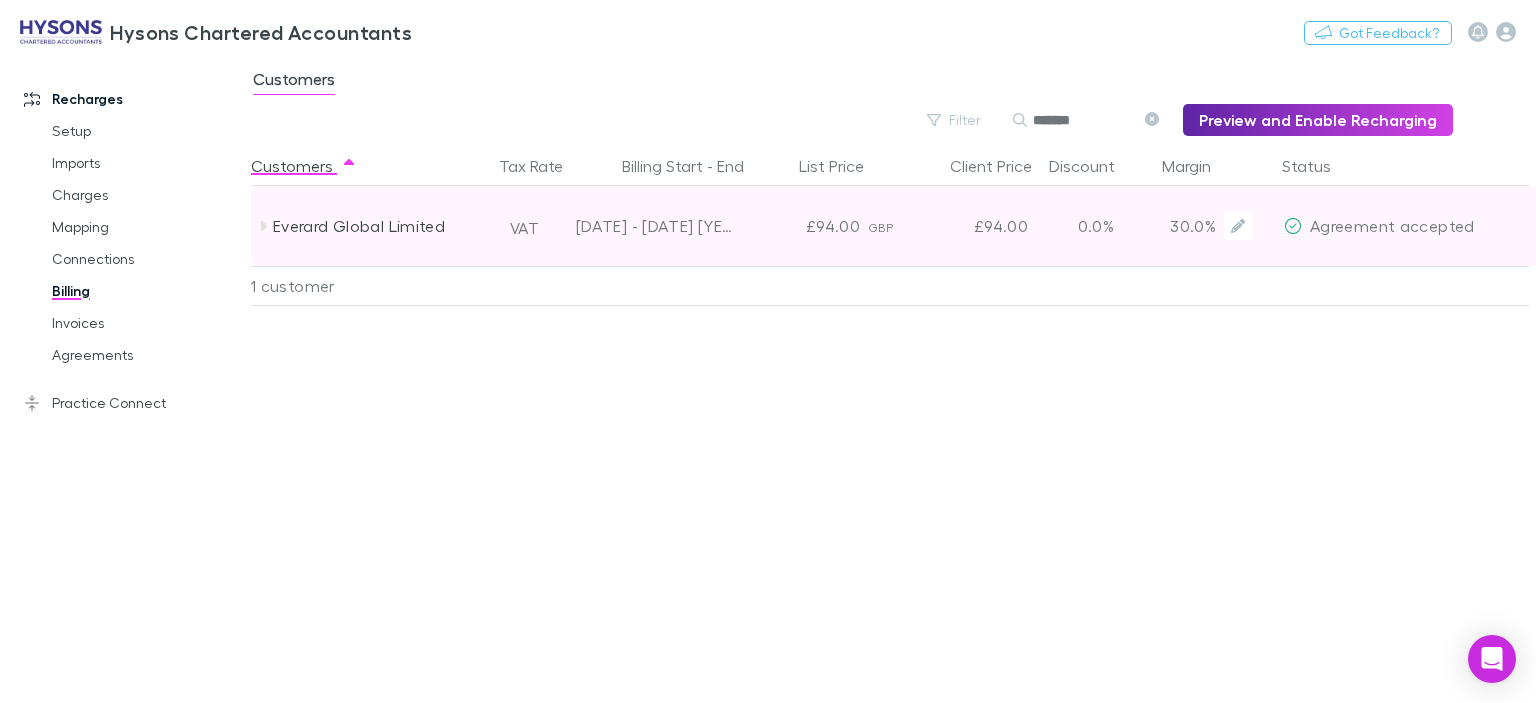 click 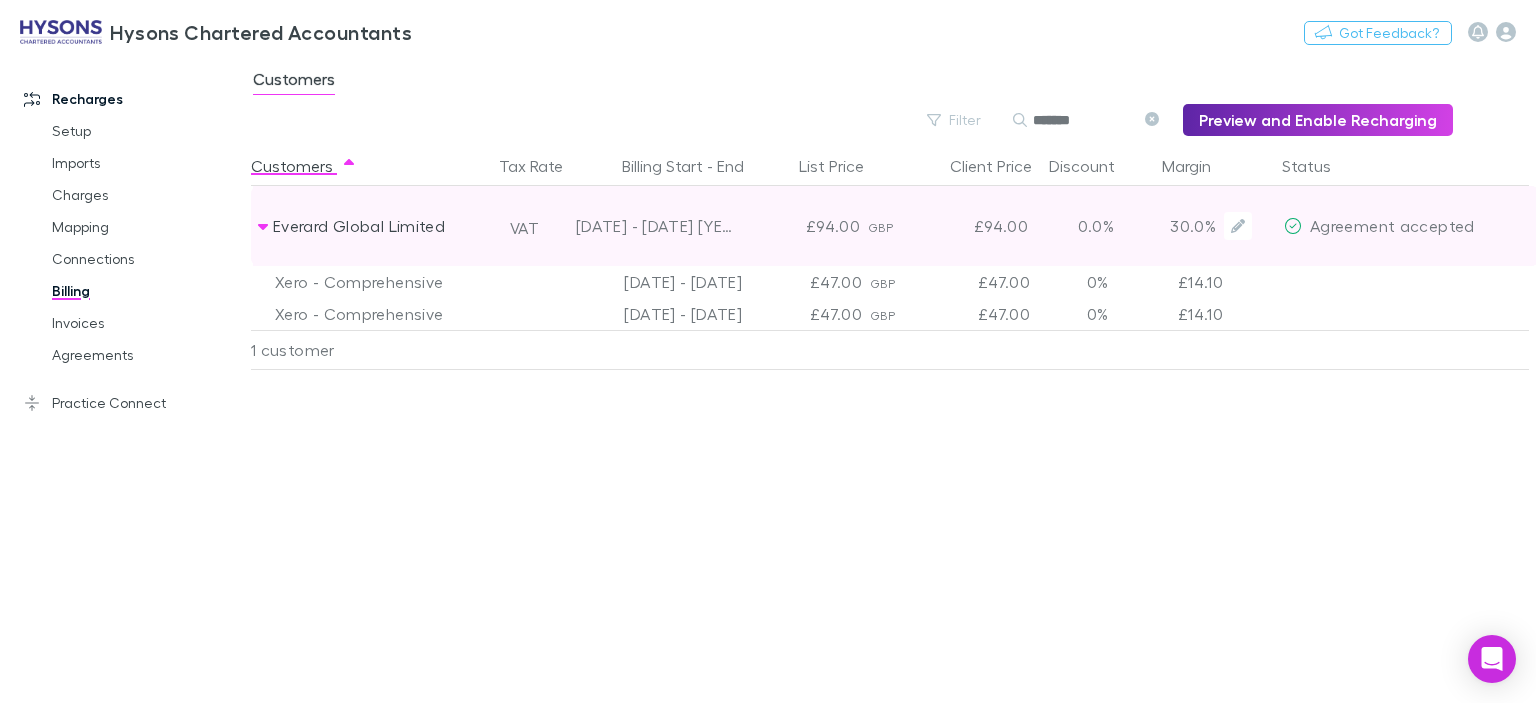 click 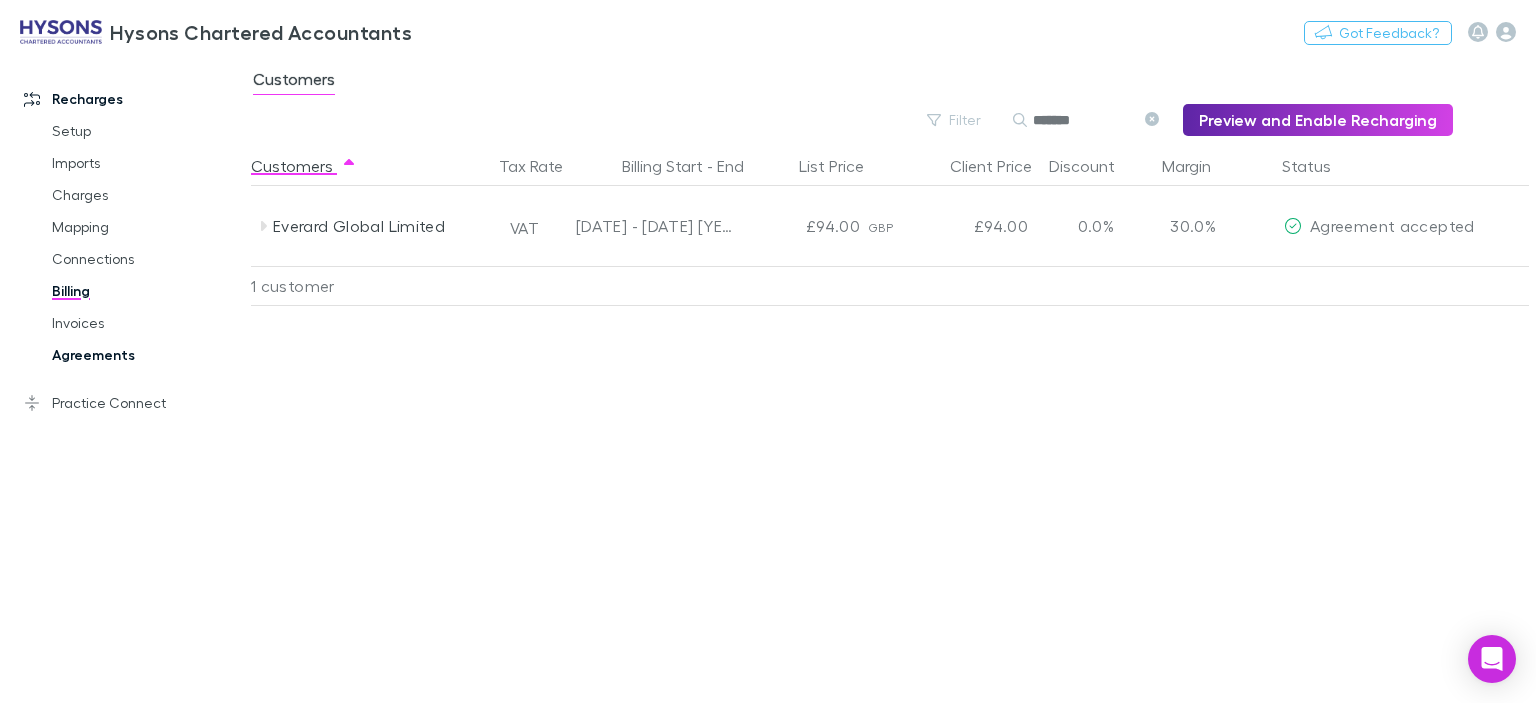 click on "Invoices" at bounding box center [147, 323] 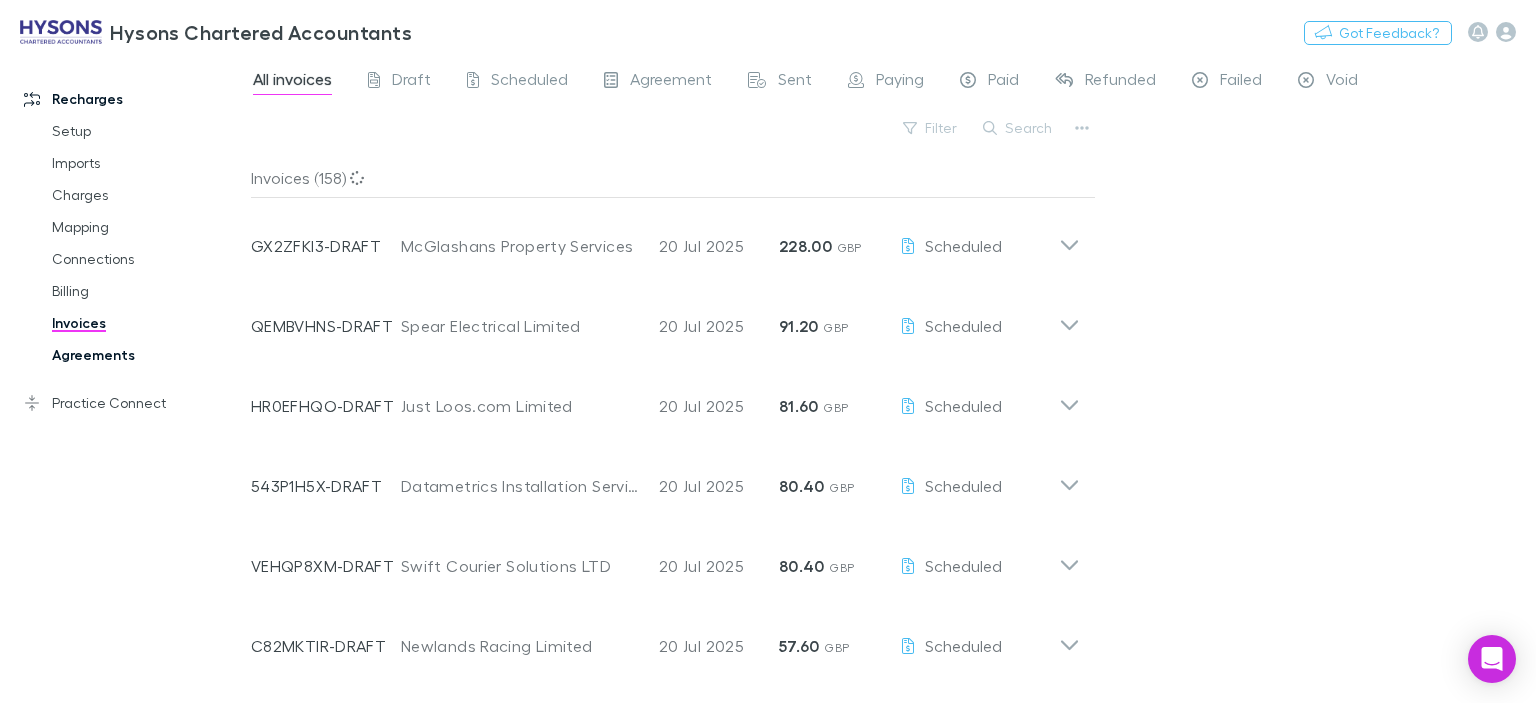 click on "Agreements" at bounding box center [147, 355] 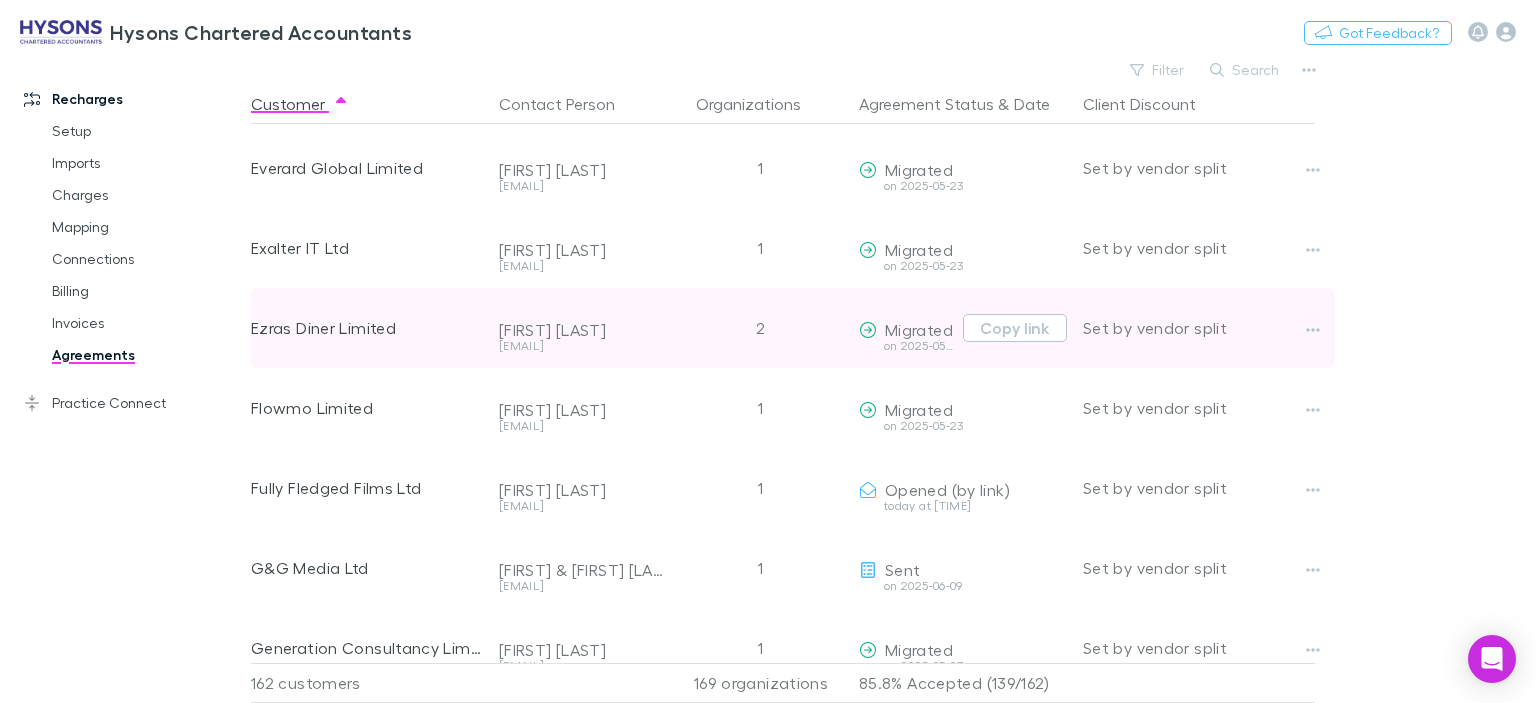 scroll, scrollTop: 3976, scrollLeft: 0, axis: vertical 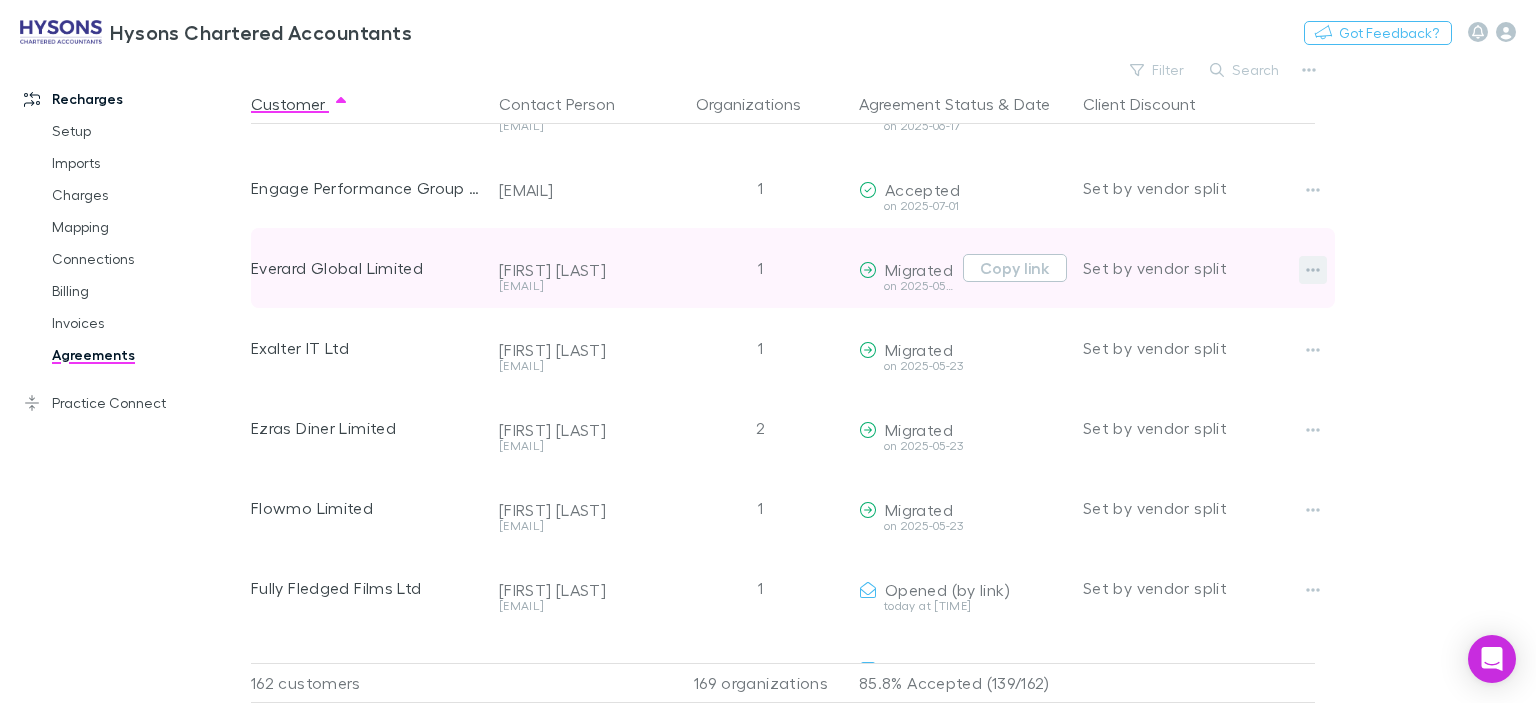 click at bounding box center (1313, 270) 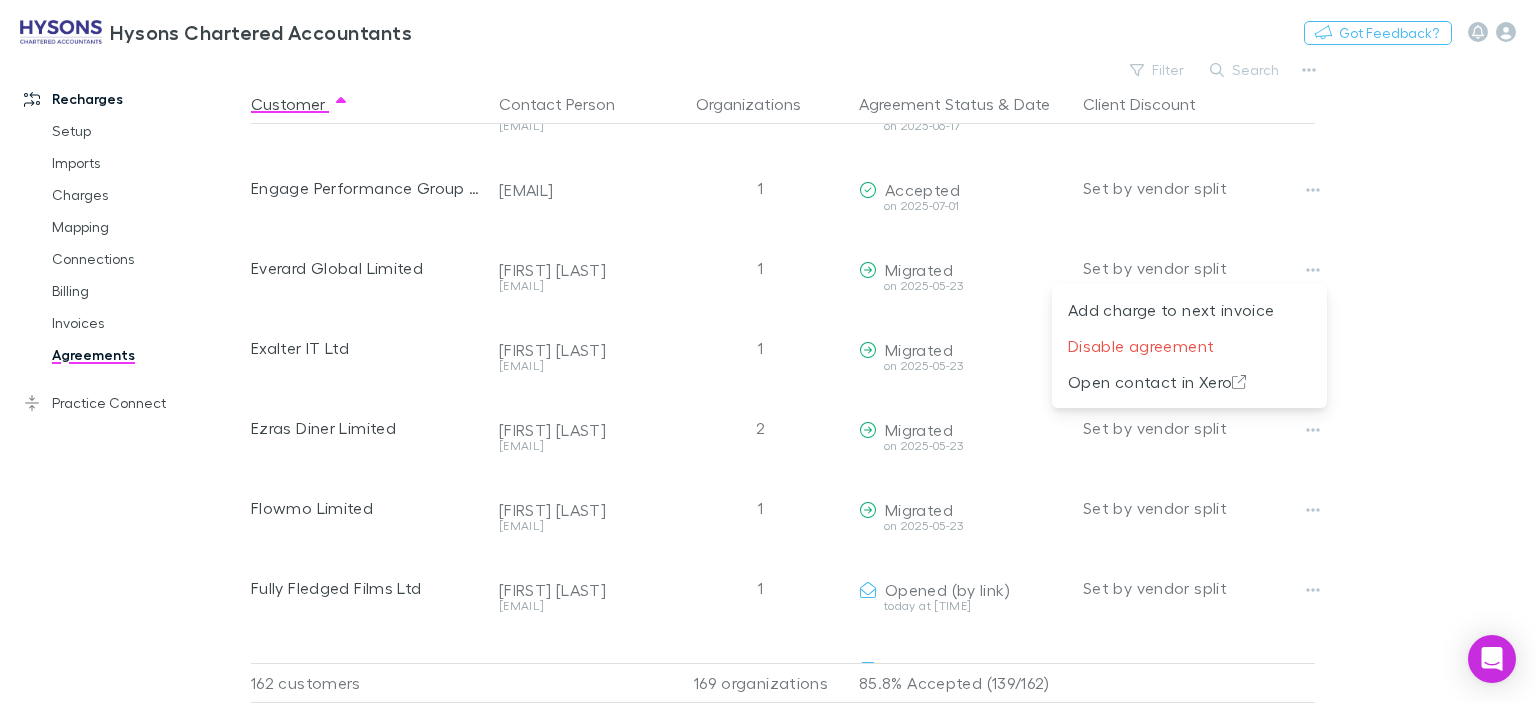 click at bounding box center [768, 351] 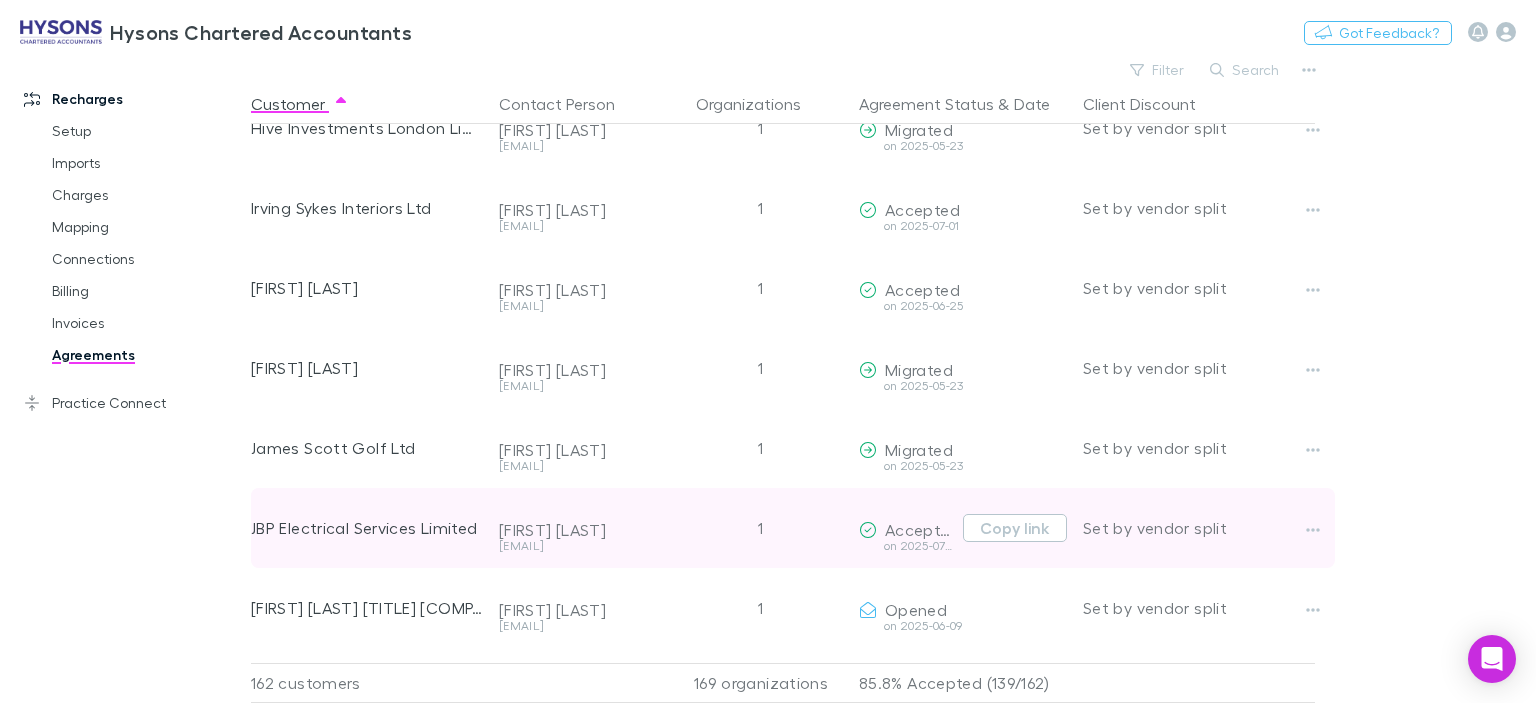 scroll, scrollTop: 4776, scrollLeft: 0, axis: vertical 